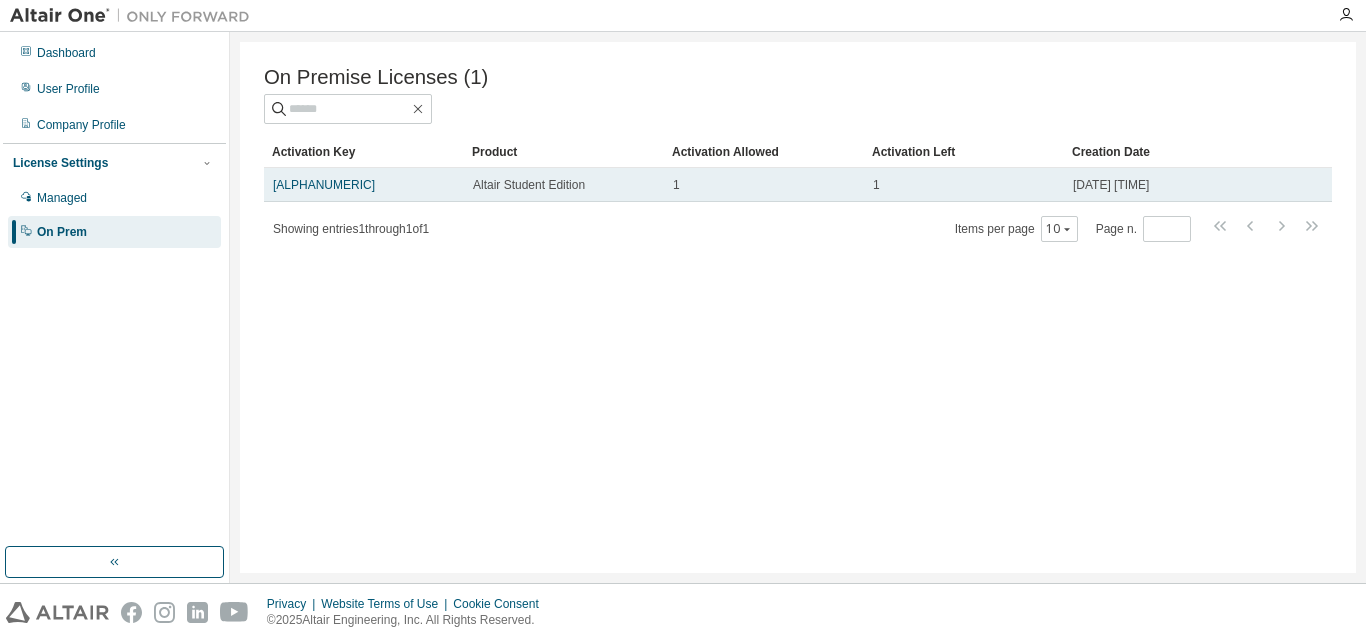 scroll, scrollTop: 0, scrollLeft: 0, axis: both 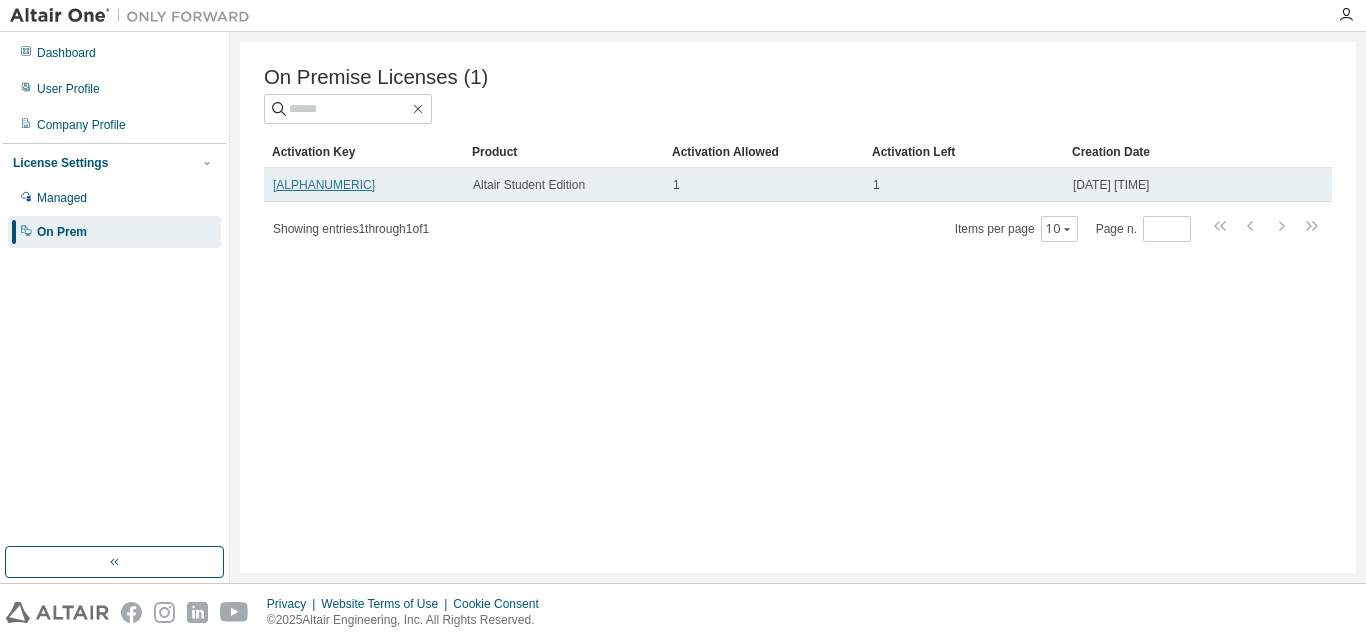 click on "[ALPHANUMERIC]" at bounding box center [324, 185] 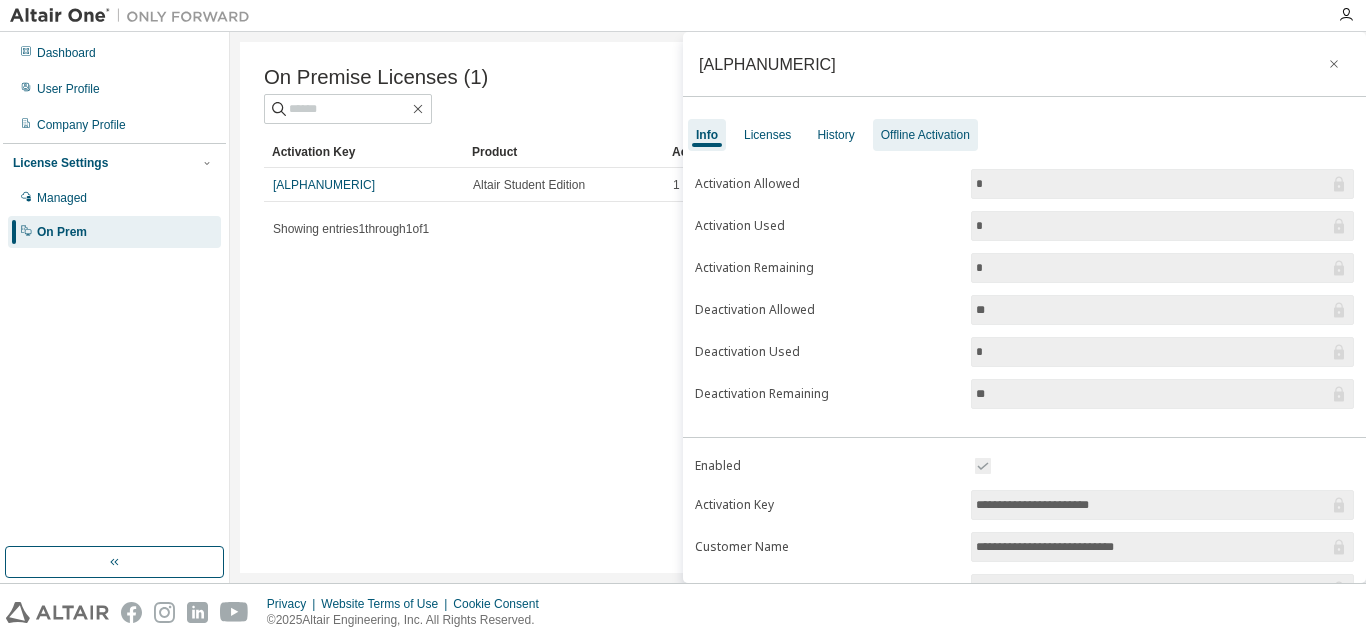 click on "Offline Activation" at bounding box center [925, 135] 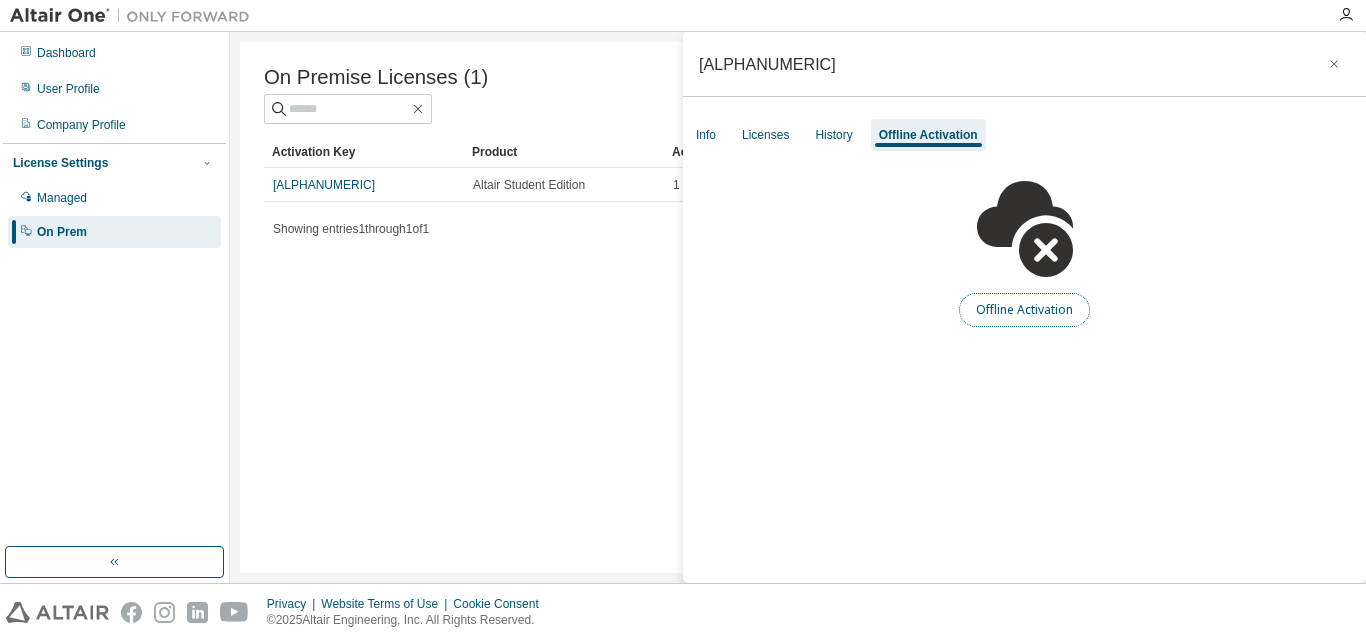 click on "Offline Activation" at bounding box center (1024, 310) 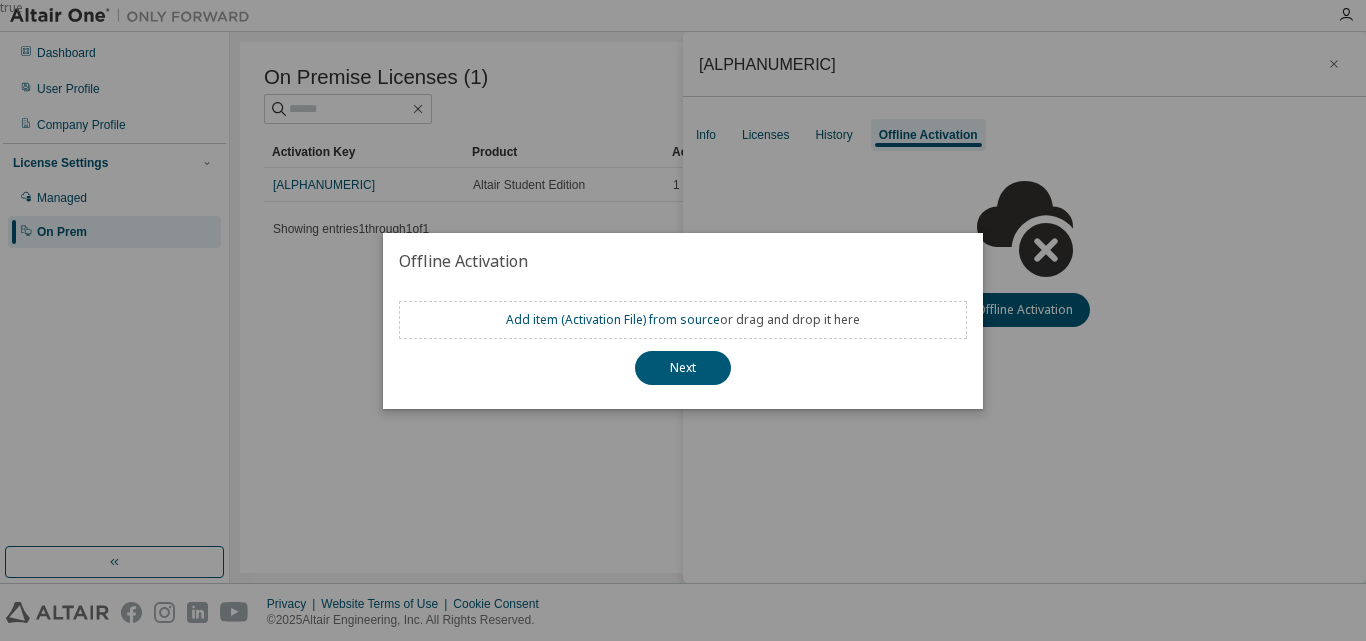 click on "Add item ( Activation File ) from source  or drag and drop it here" at bounding box center [683, 320] 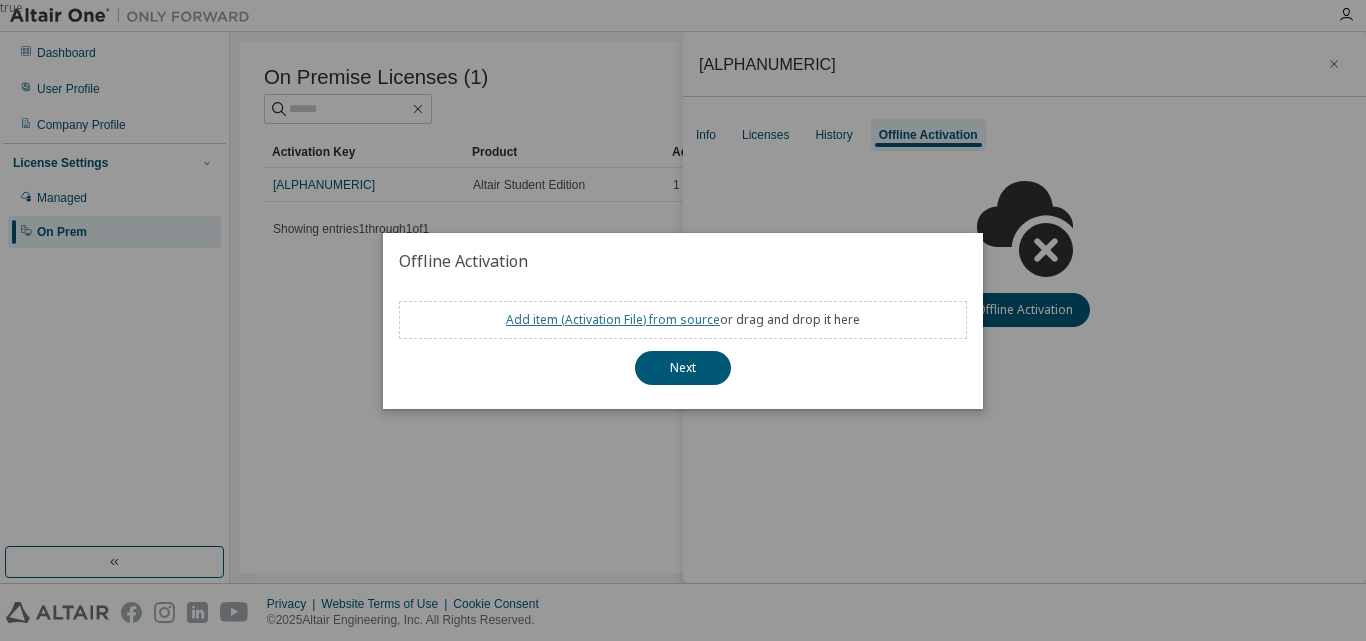 click on "Add item ( Activation File ) from source" at bounding box center (613, 319) 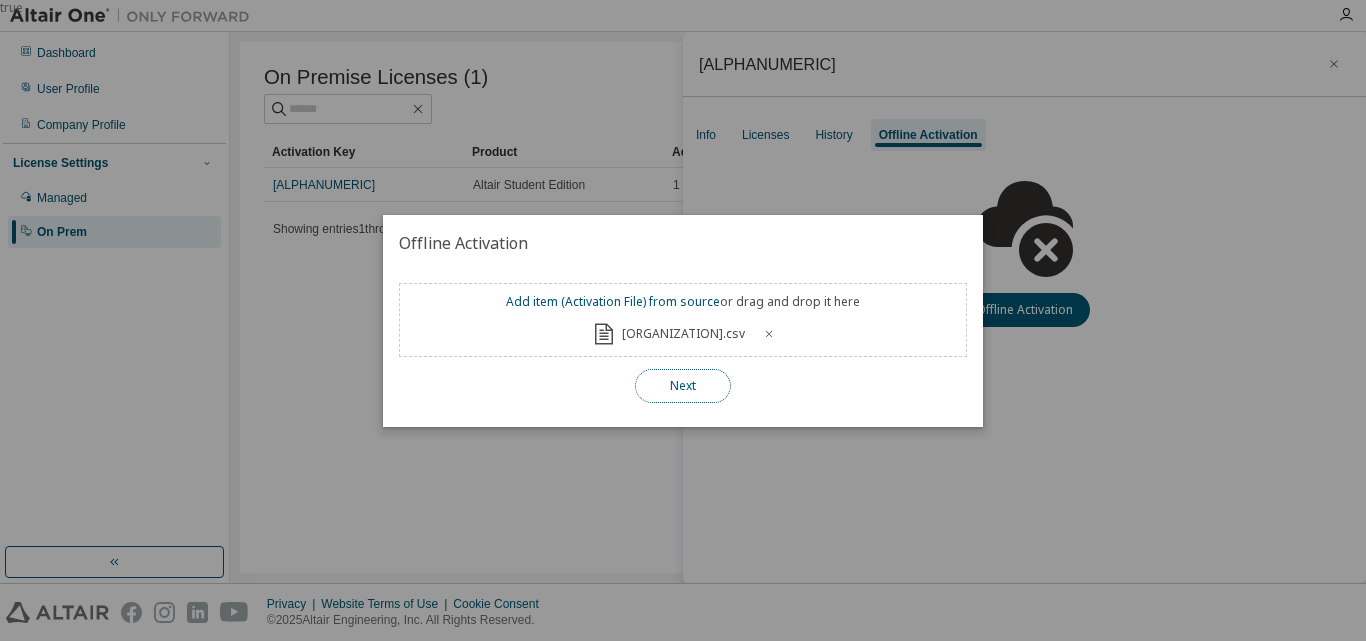 click on "Next" at bounding box center (683, 386) 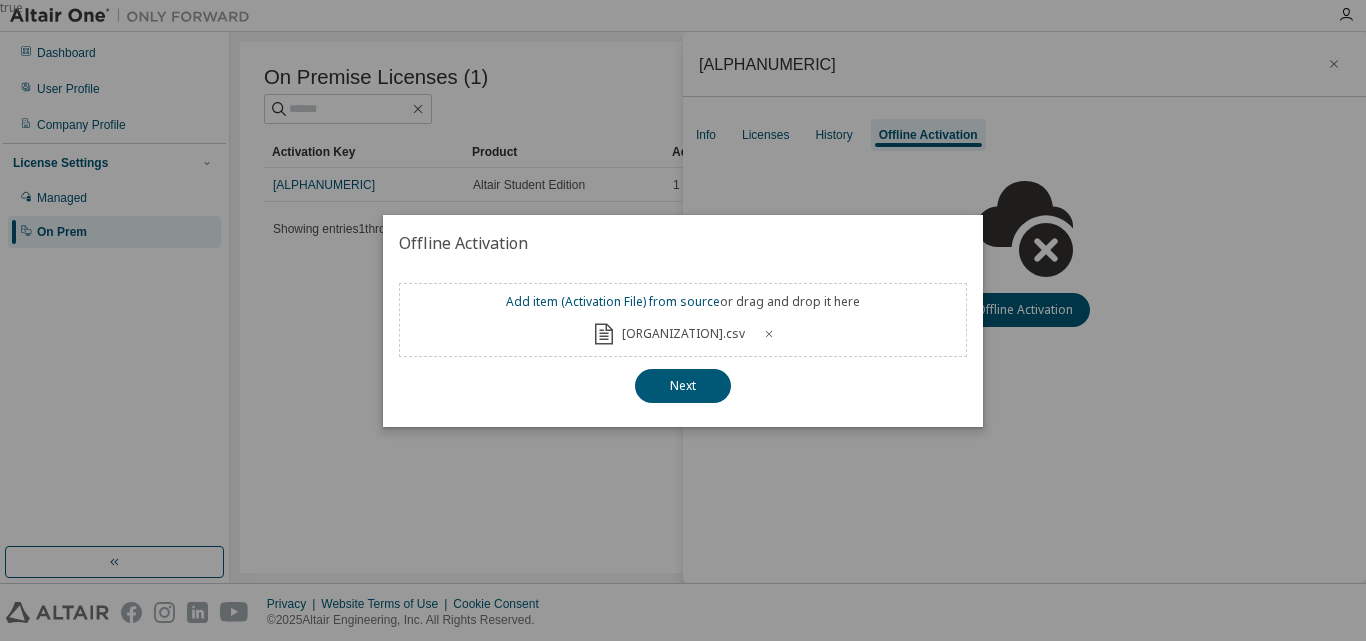 click 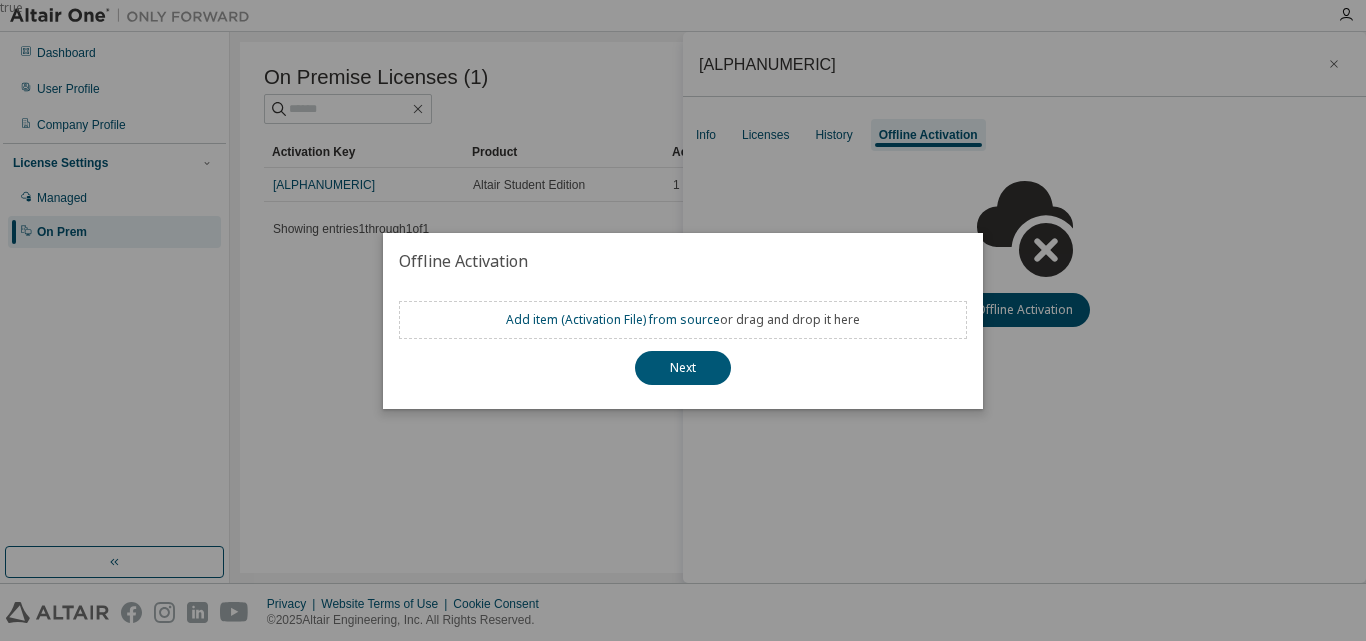 click on "true" at bounding box center (683, 320) 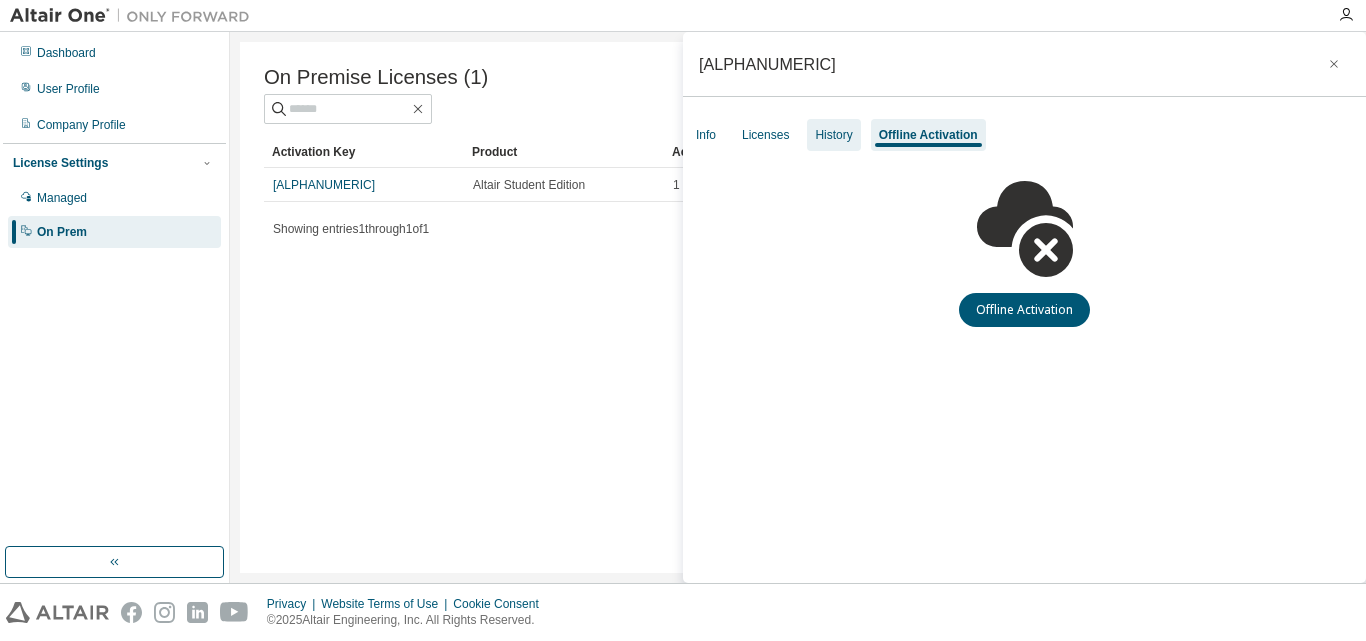 click on "History" at bounding box center [833, 135] 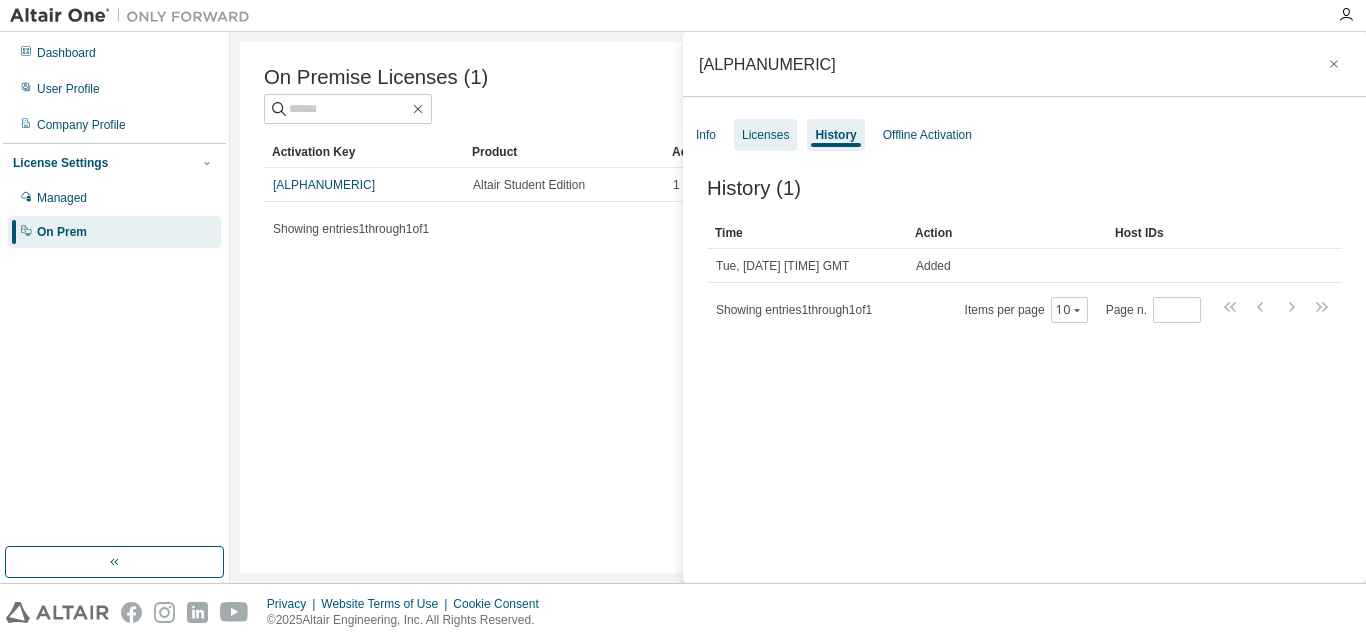 click on "Licenses" at bounding box center (765, 135) 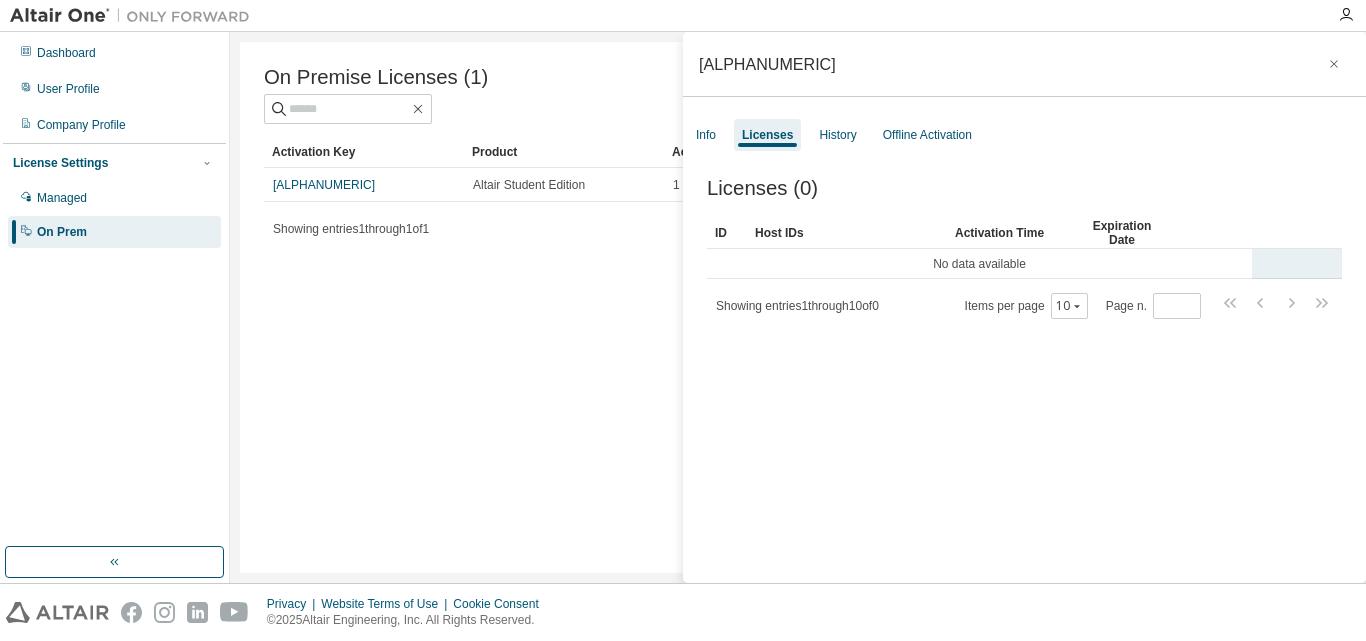click on "No data available" at bounding box center [979, 264] 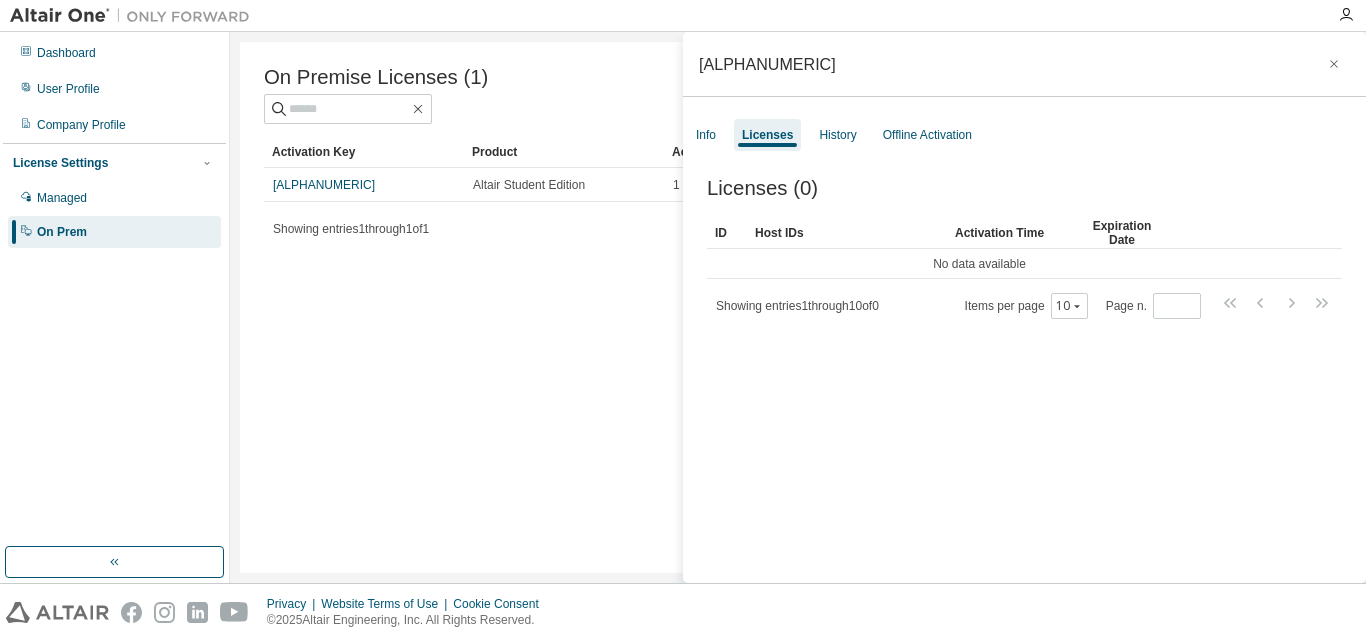 click on "On Premise Licenses (1) Clear Load Save Save As Field Operator Value Select filter Select operand Add criteria Search Activation Key Product Activation Allowed Activation Left Creation Date [ALPHANUMERIC] Altair Student Edition 1 1 [DATE] [TIME] Showing entries  1  through  1  of  1 Items per page 10 Page n. *" at bounding box center (798, 307) 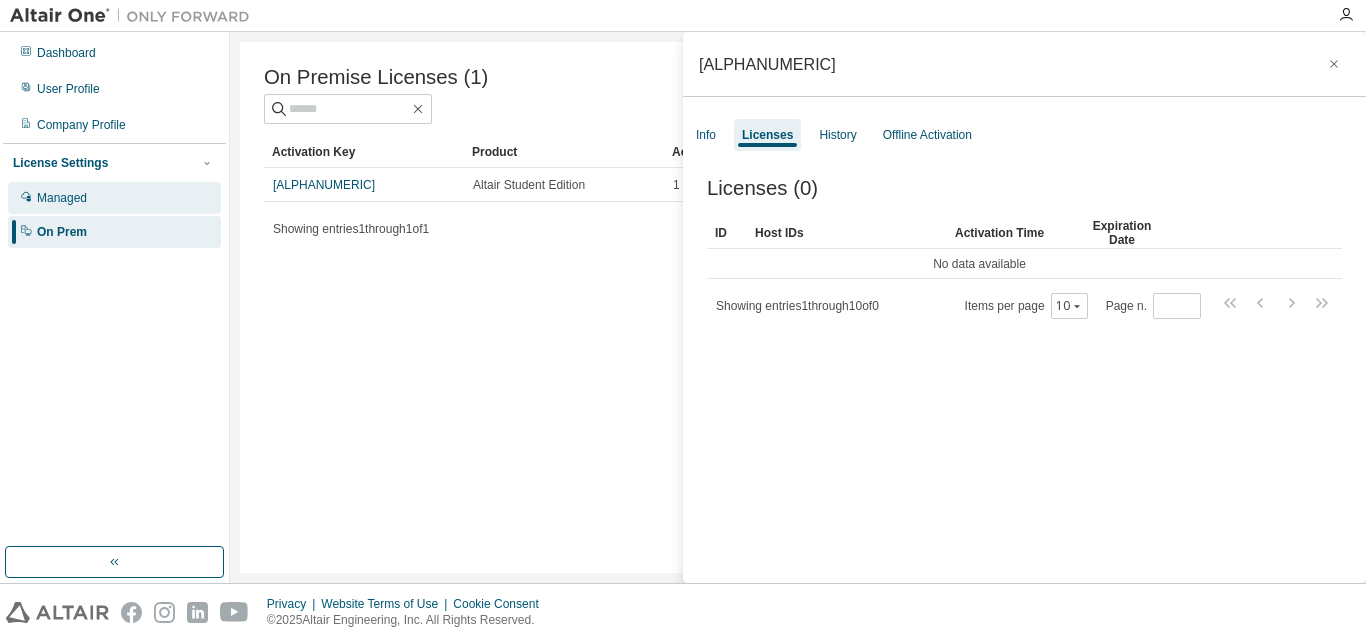 click on "Managed" at bounding box center [62, 198] 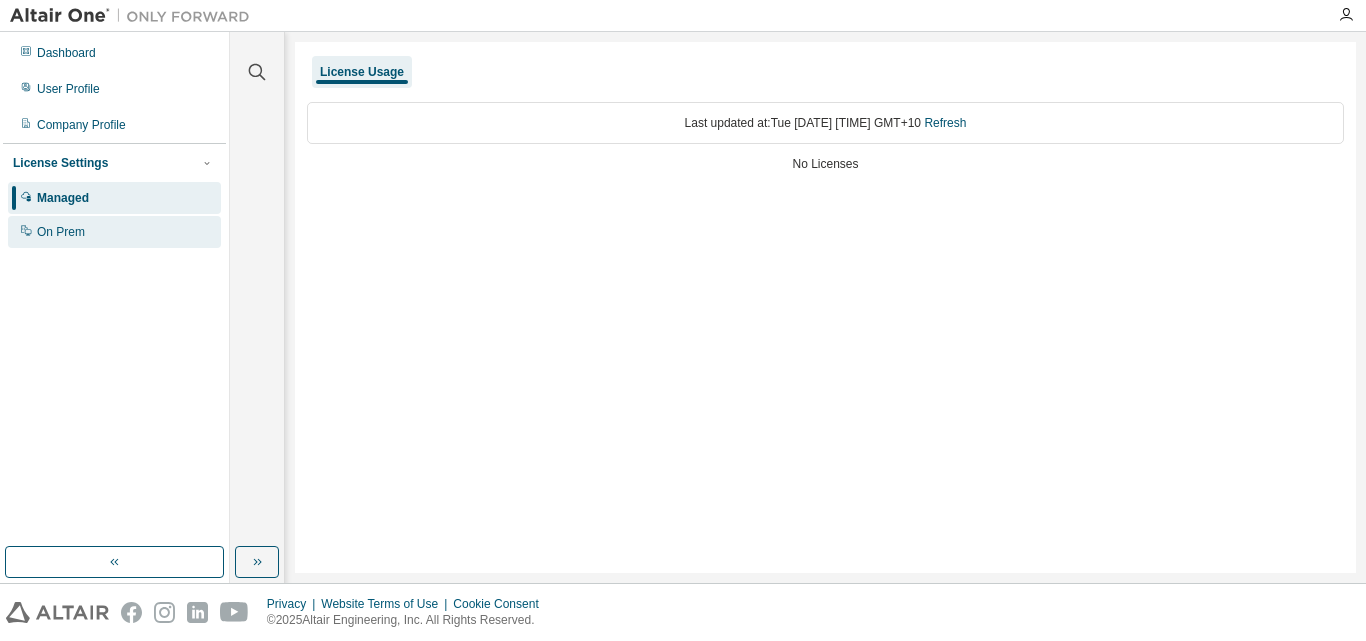 click on "On Prem" at bounding box center (61, 232) 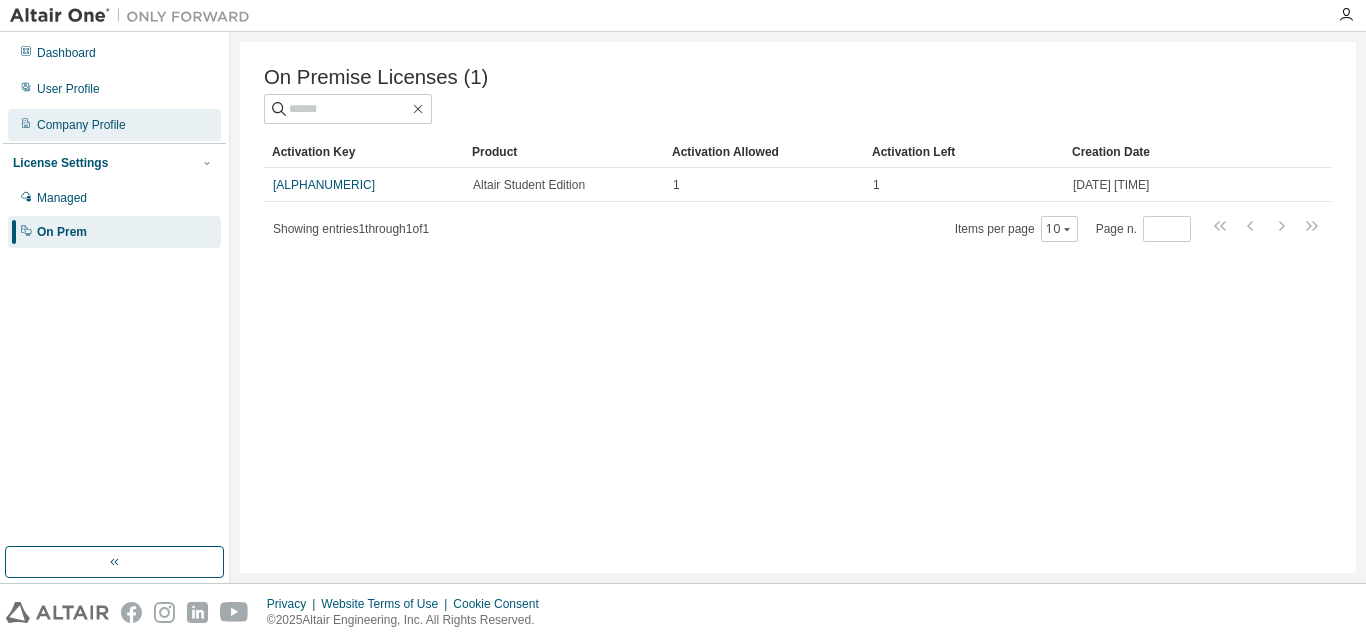 click on "Company Profile" at bounding box center [81, 125] 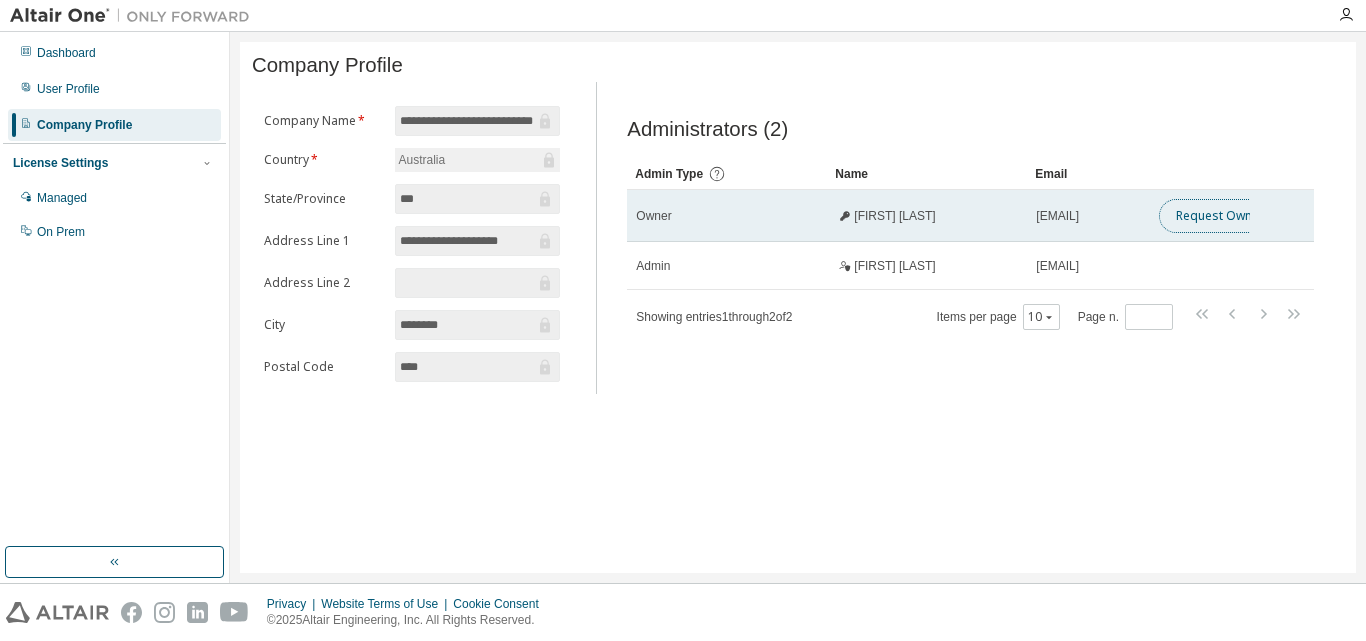 click on "Request Owner Change" at bounding box center [1243, 216] 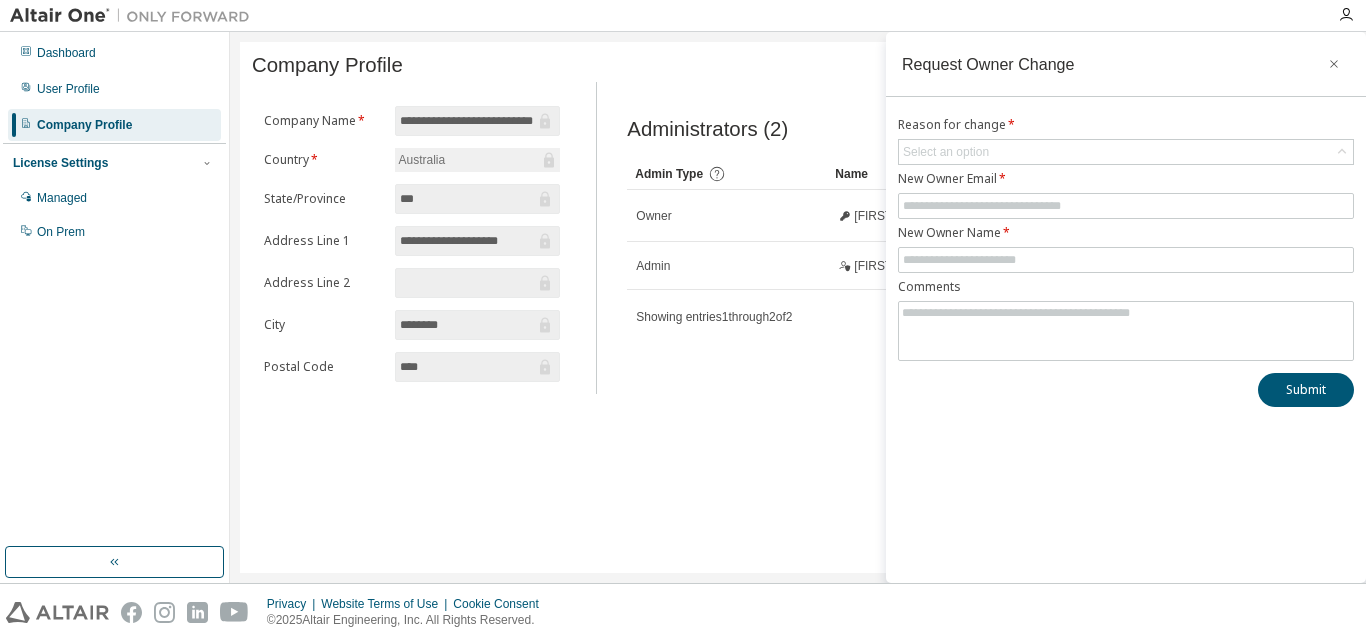 click on "Request Owner Change Reason for change * Select an option New Owner Email * New Owner Name * Comments Submit" at bounding box center [1126, 307] 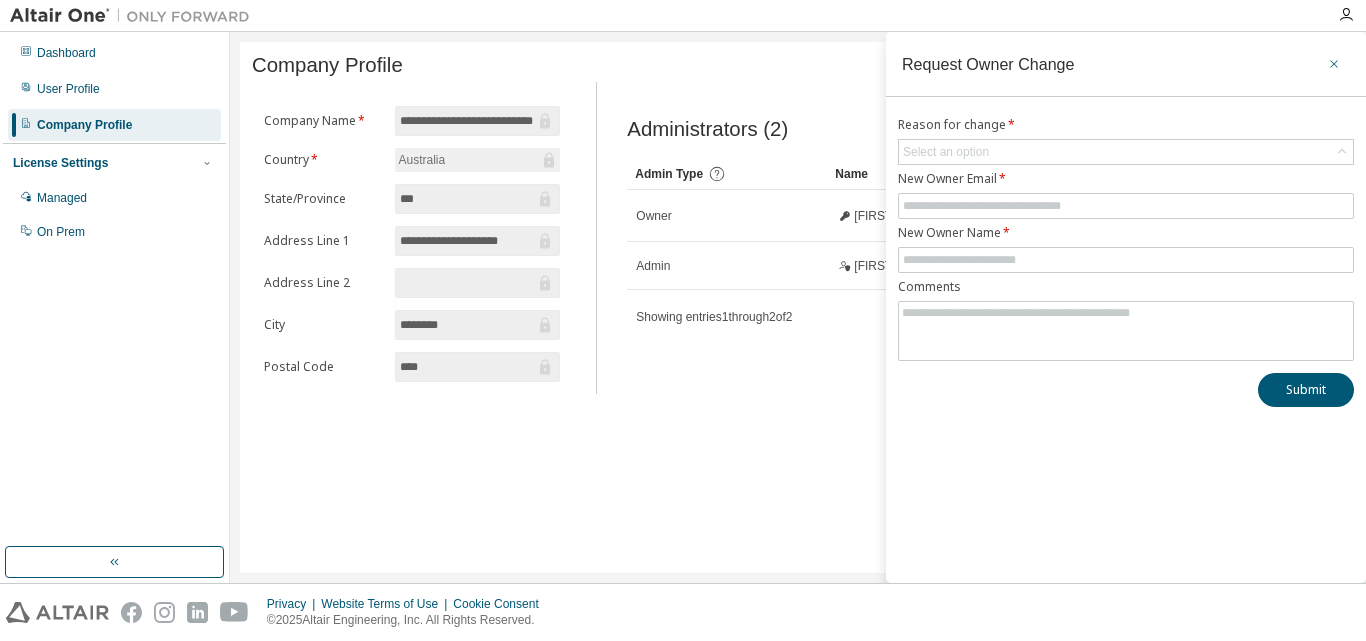 click 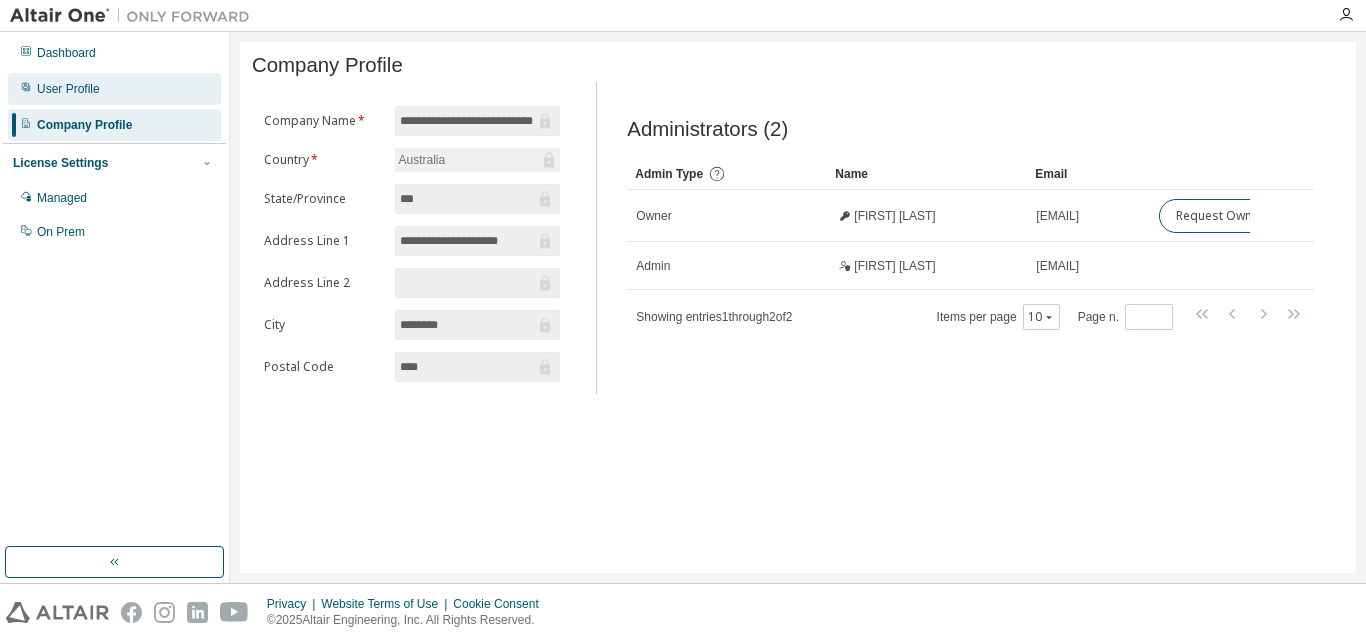 drag, startPoint x: 209, startPoint y: 94, endPoint x: 199, endPoint y: 85, distance: 13.453624 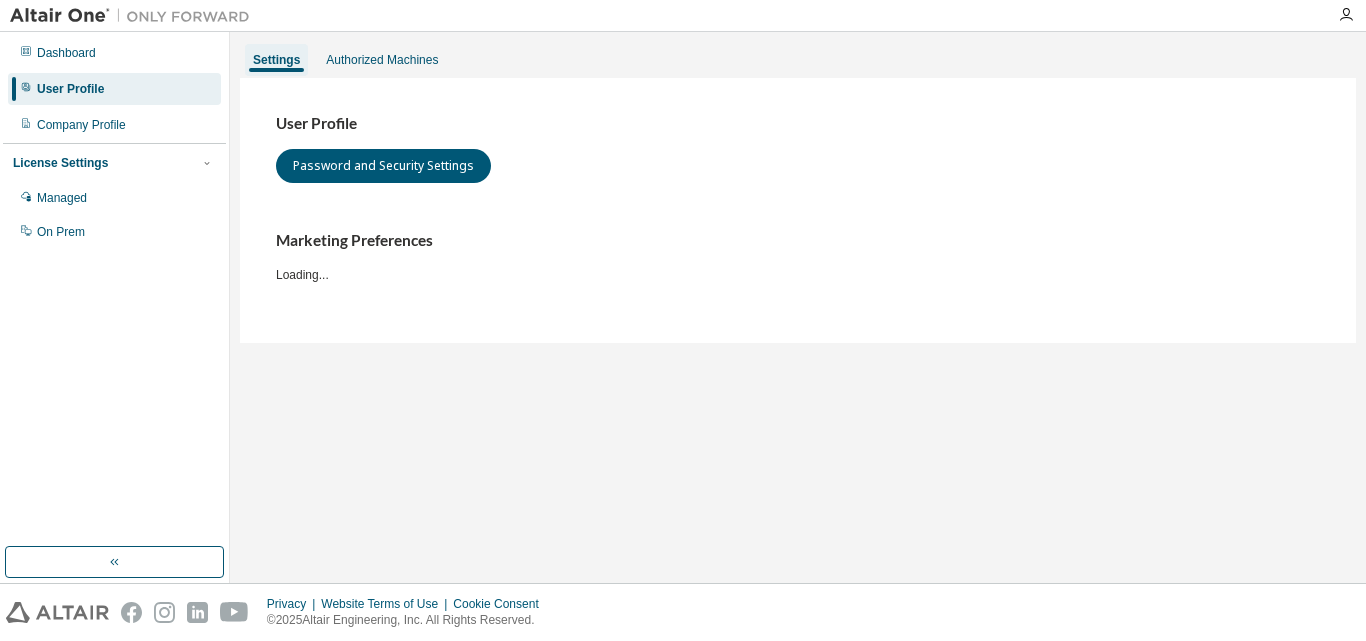 click on "User Profile" at bounding box center [114, 89] 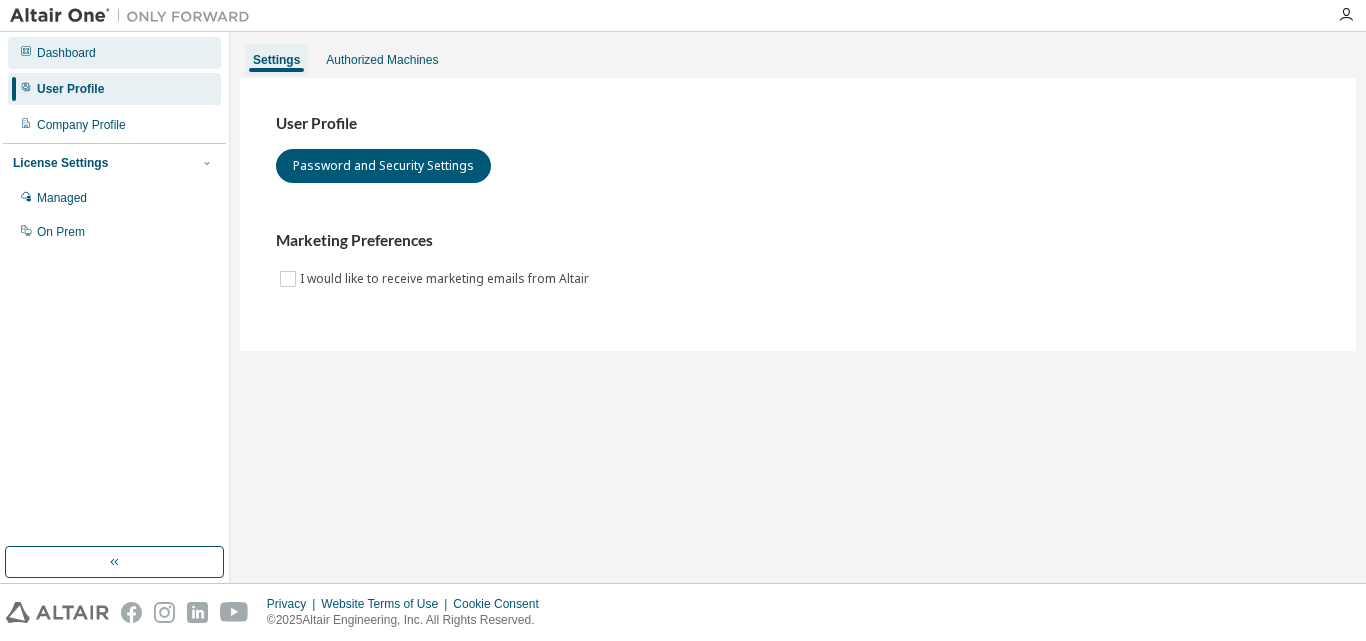 click on "Dashboard" at bounding box center [66, 53] 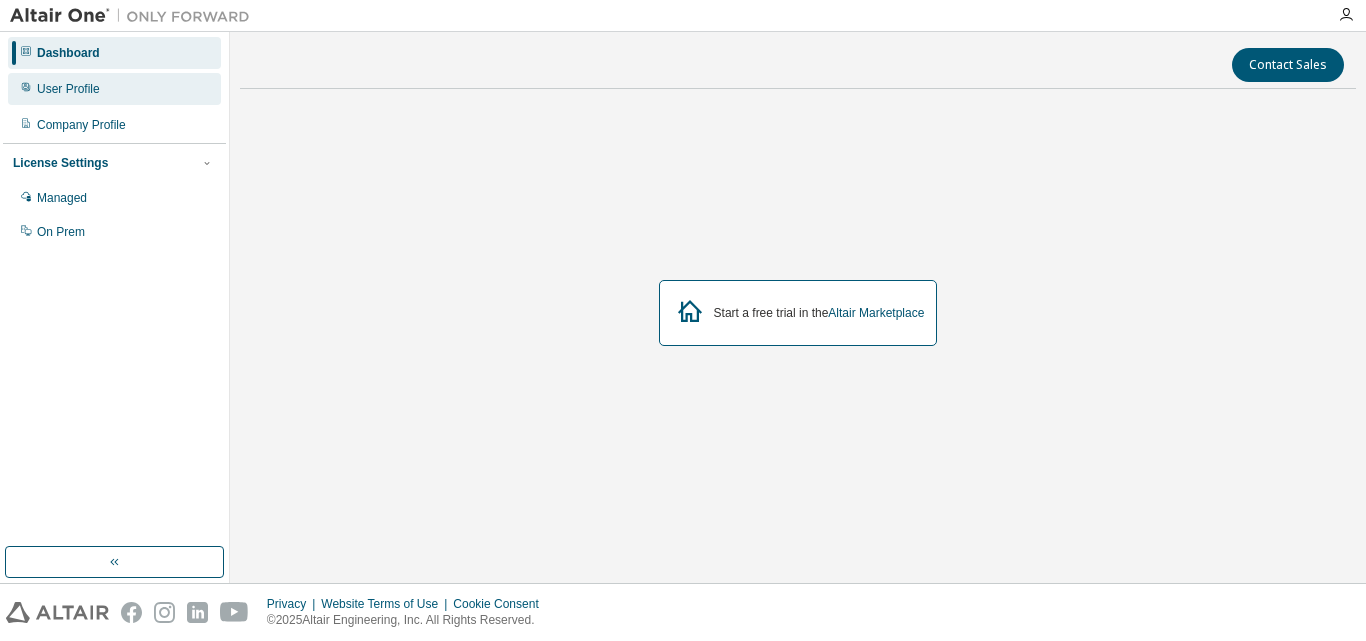 click on "User Profile" at bounding box center (68, 89) 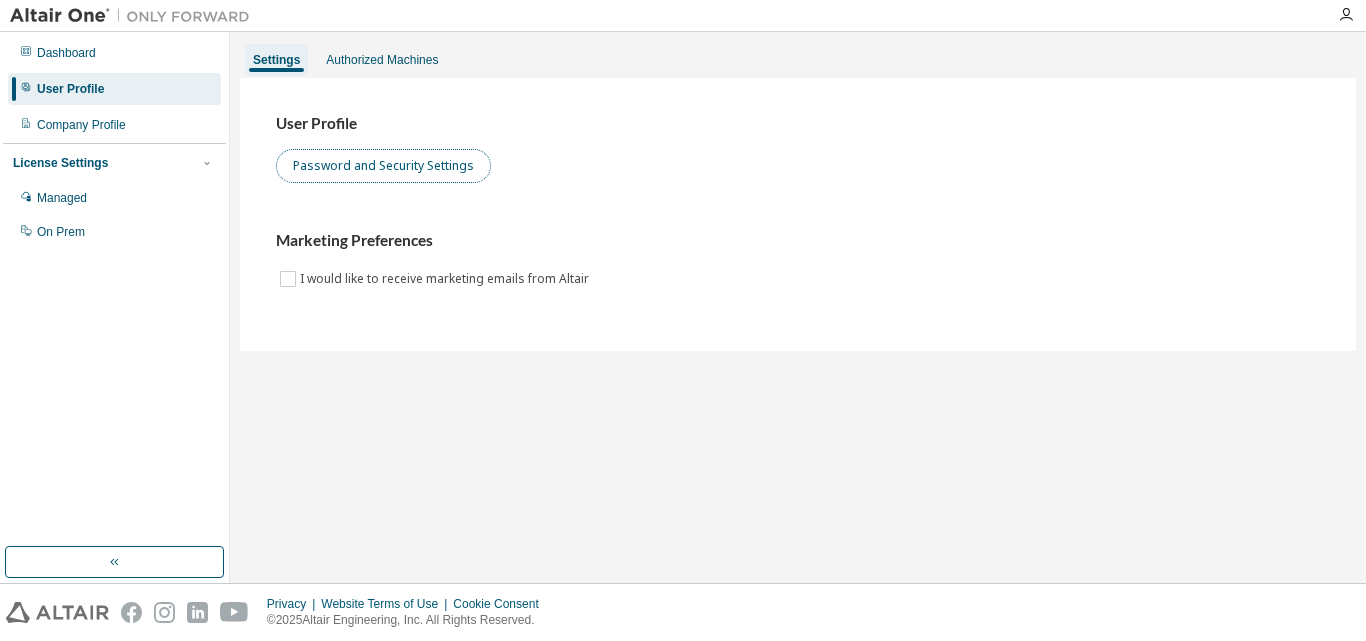click on "Password and Security Settings" at bounding box center [383, 166] 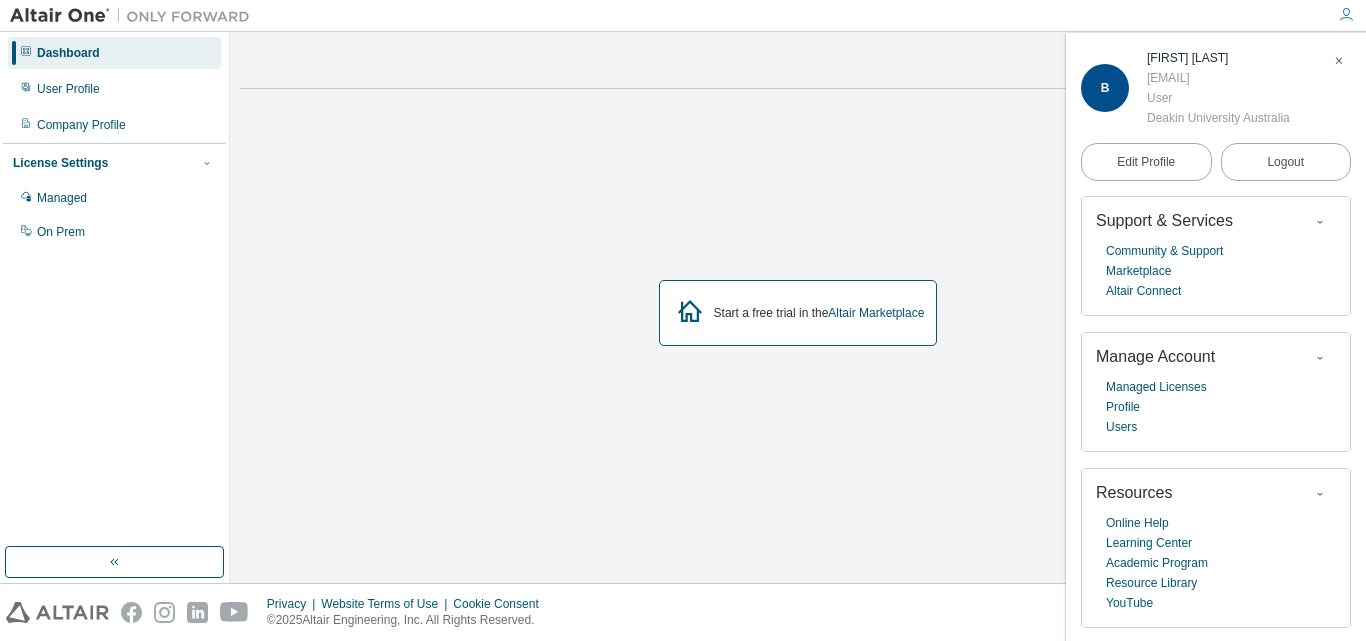 scroll, scrollTop: 0, scrollLeft: 0, axis: both 